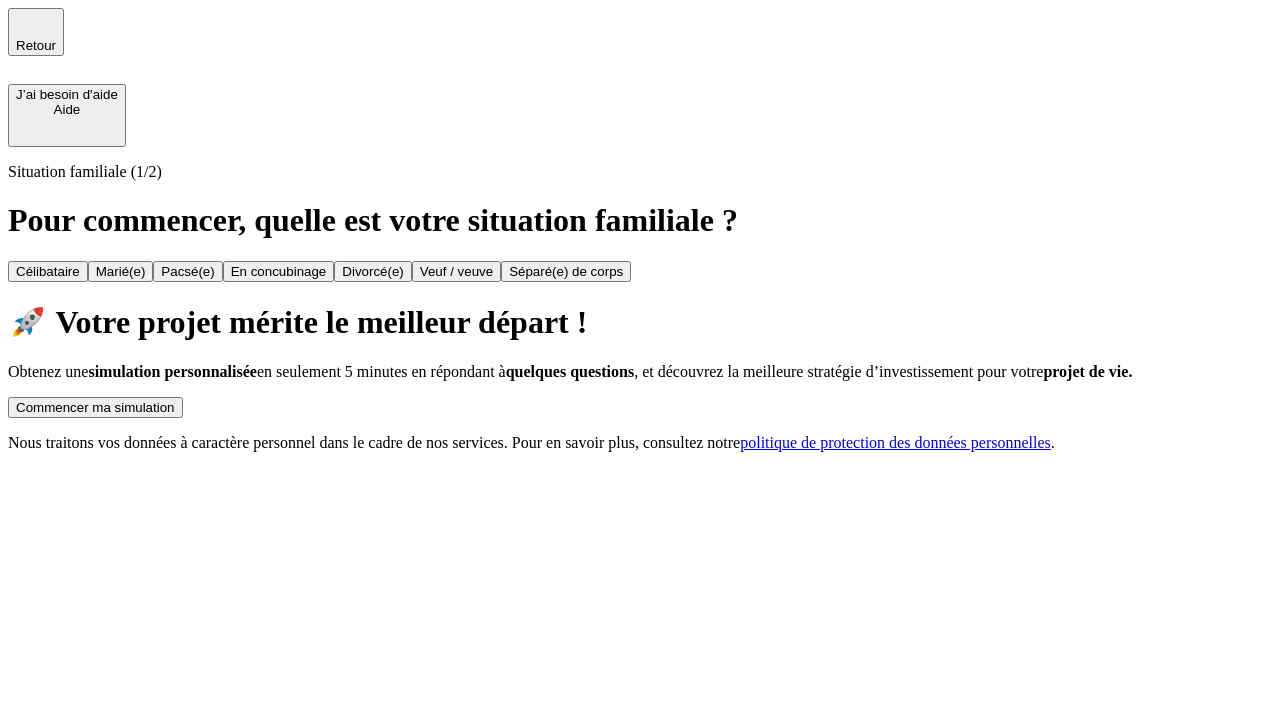 scroll, scrollTop: 0, scrollLeft: 0, axis: both 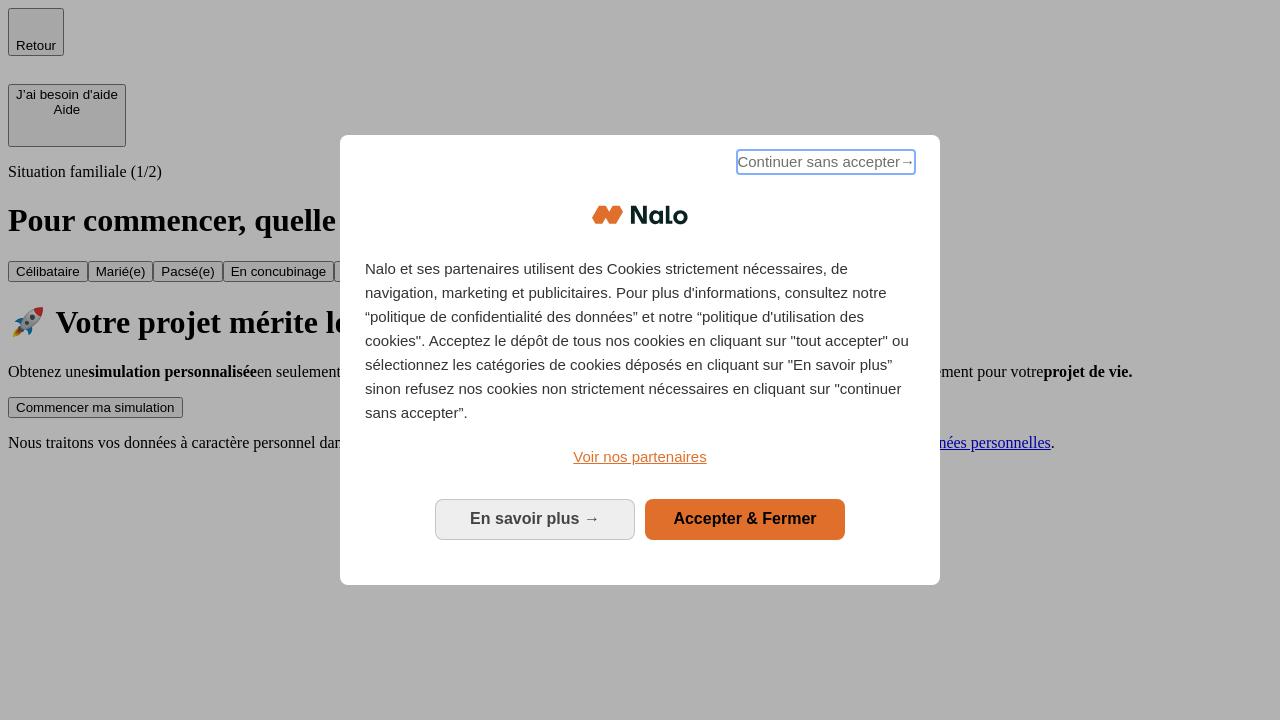 click on "Continuer sans accepter  →" at bounding box center (826, 162) 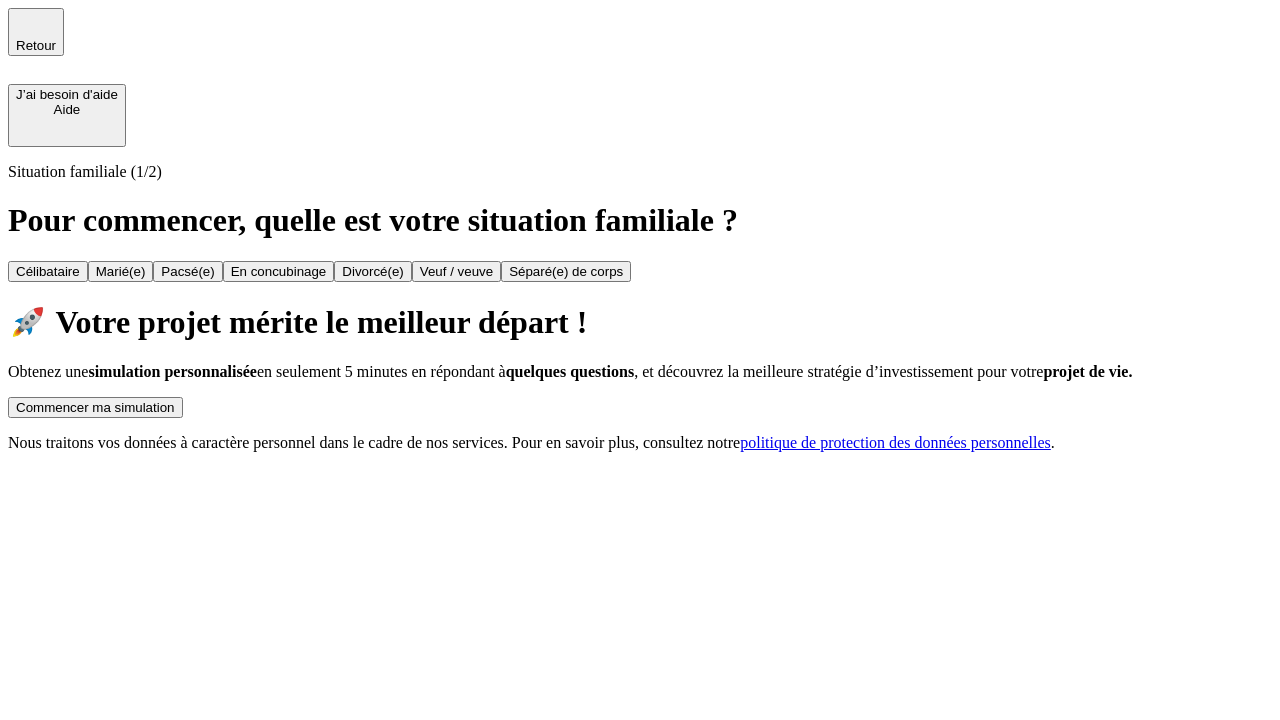 click on "Commencer ma simulation" at bounding box center [95, 407] 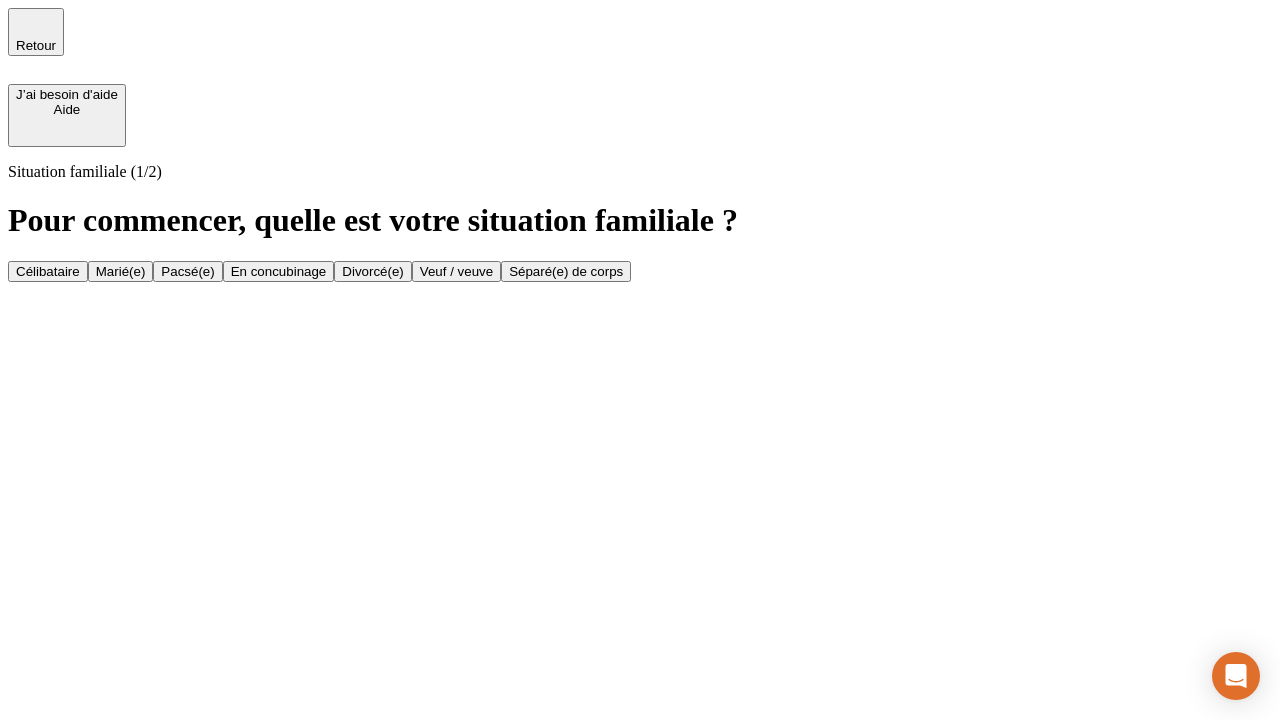 click on "Célibataire" at bounding box center (48, 271) 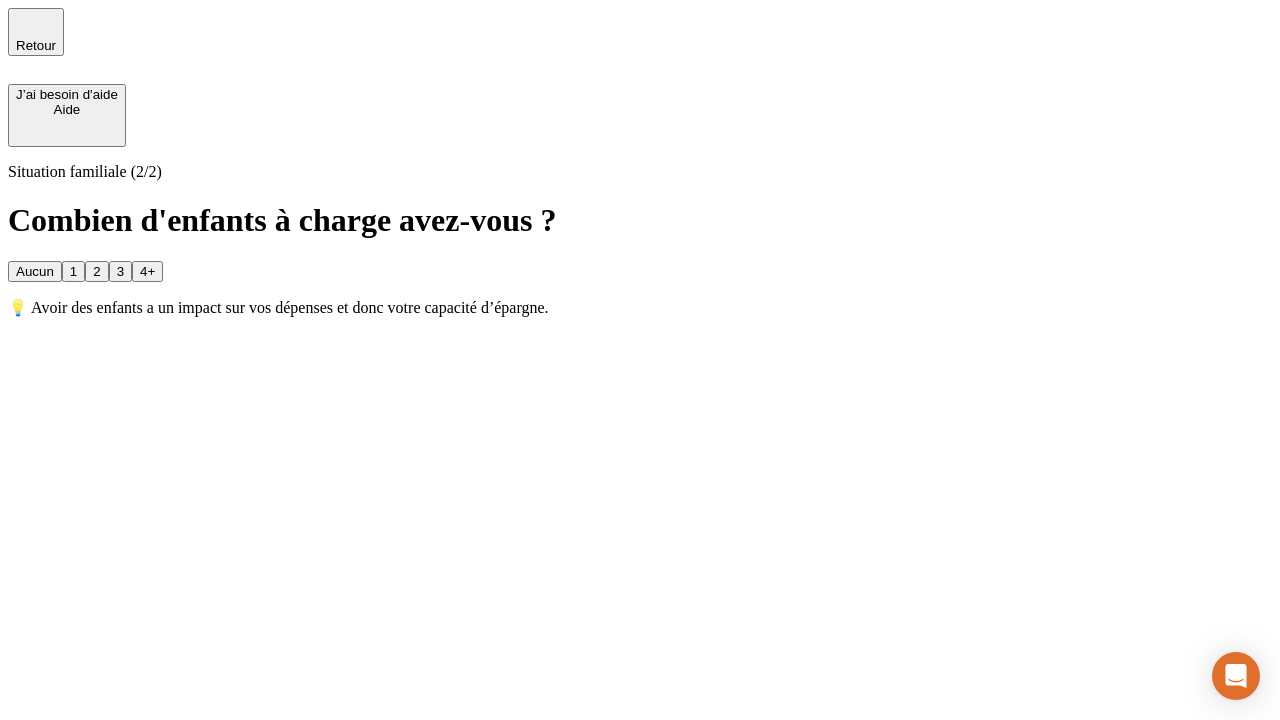 click on "Aucun" at bounding box center (35, 271) 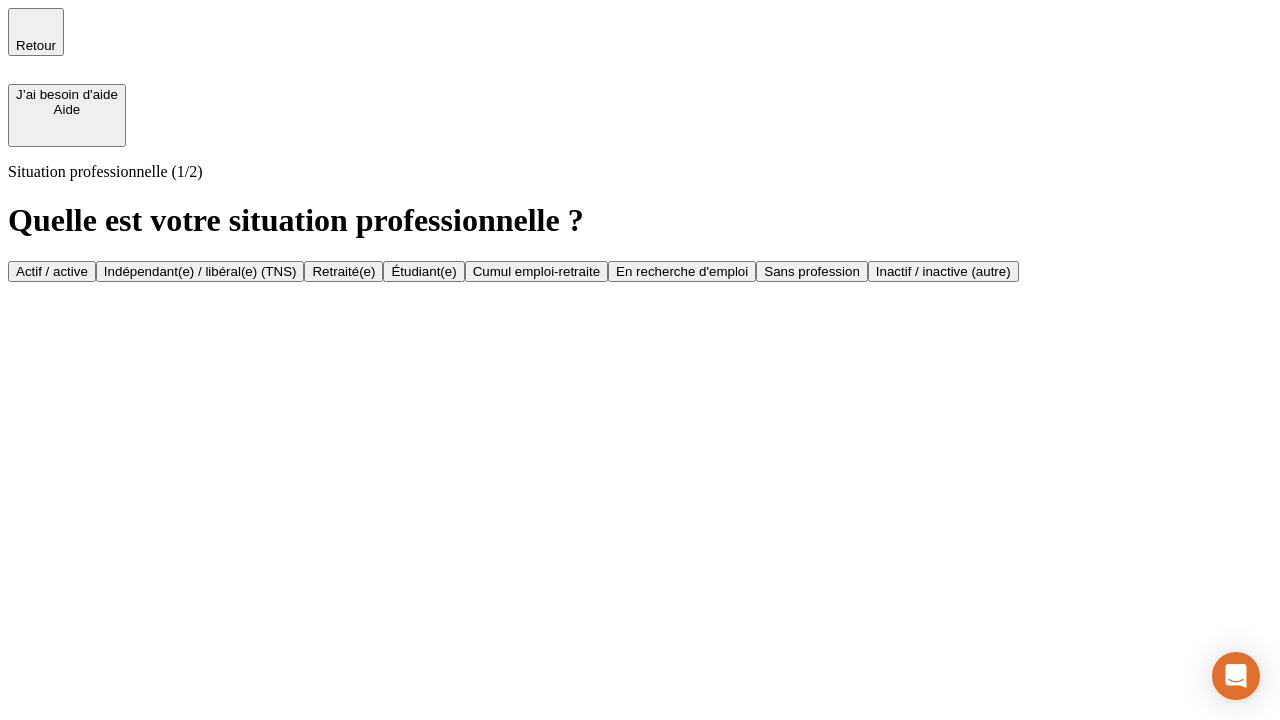 click on "Actif / active" at bounding box center (52, 271) 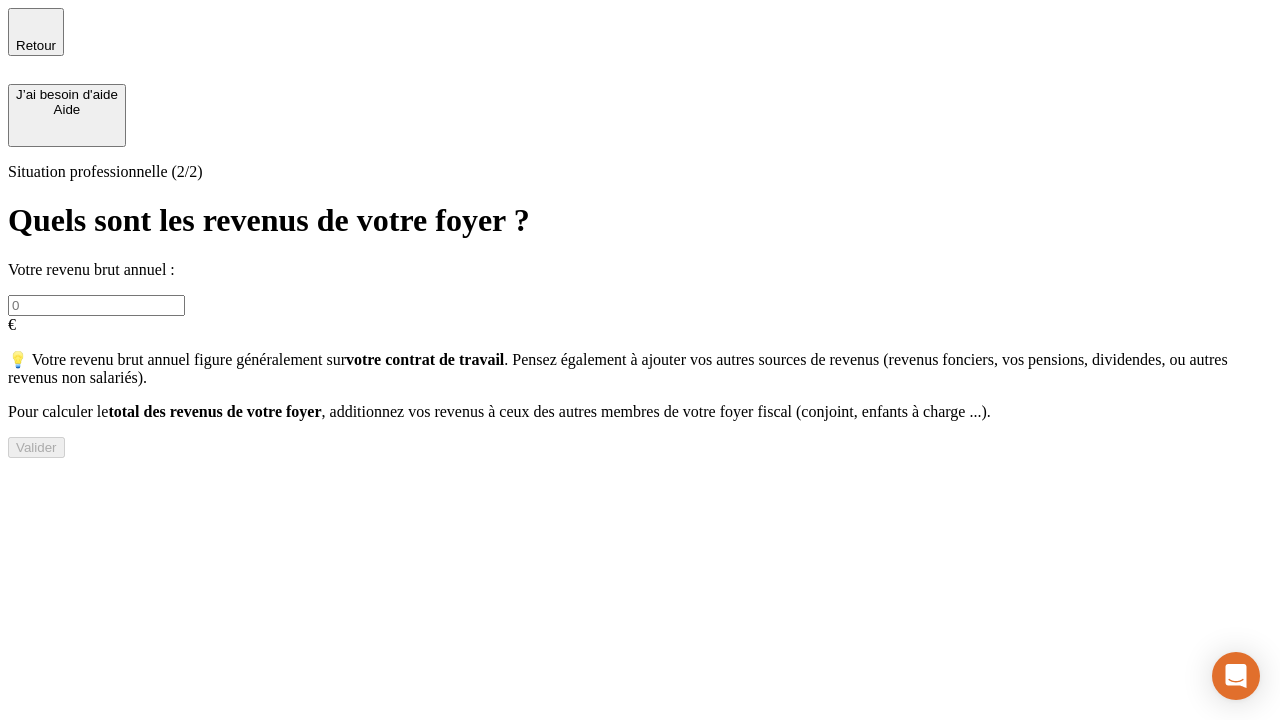 click at bounding box center (96, 305) 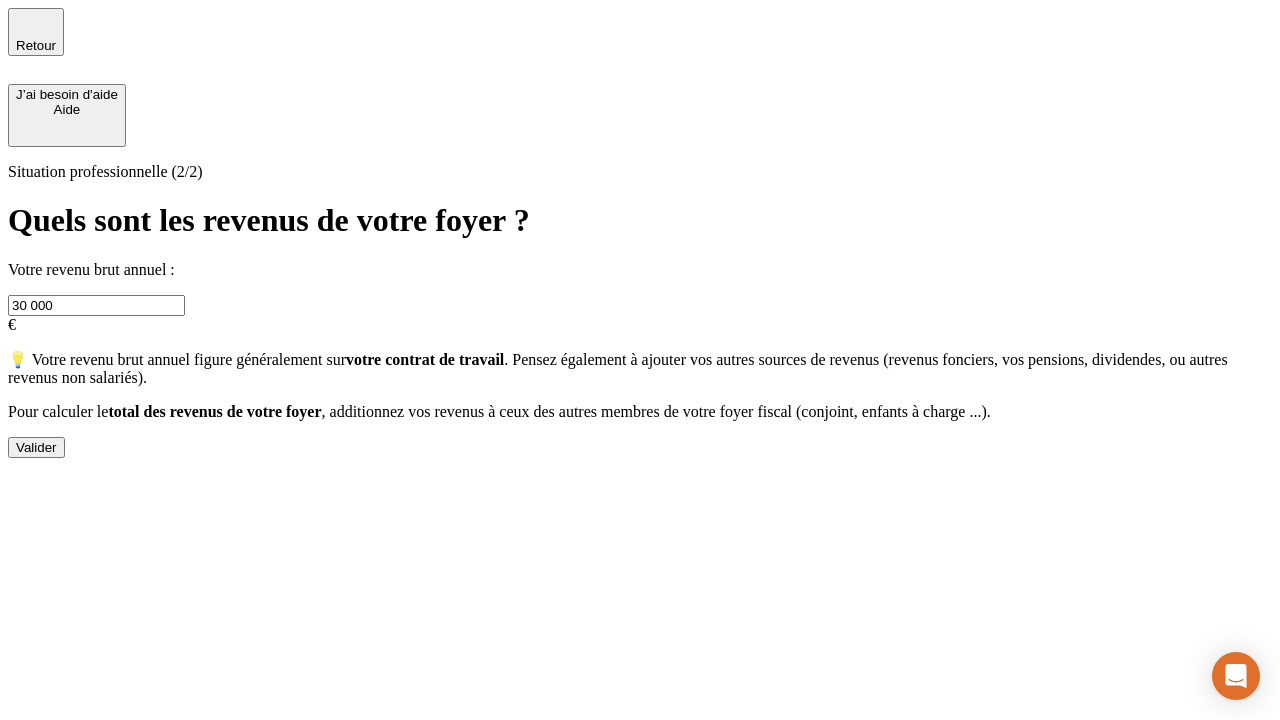 type on "30 000" 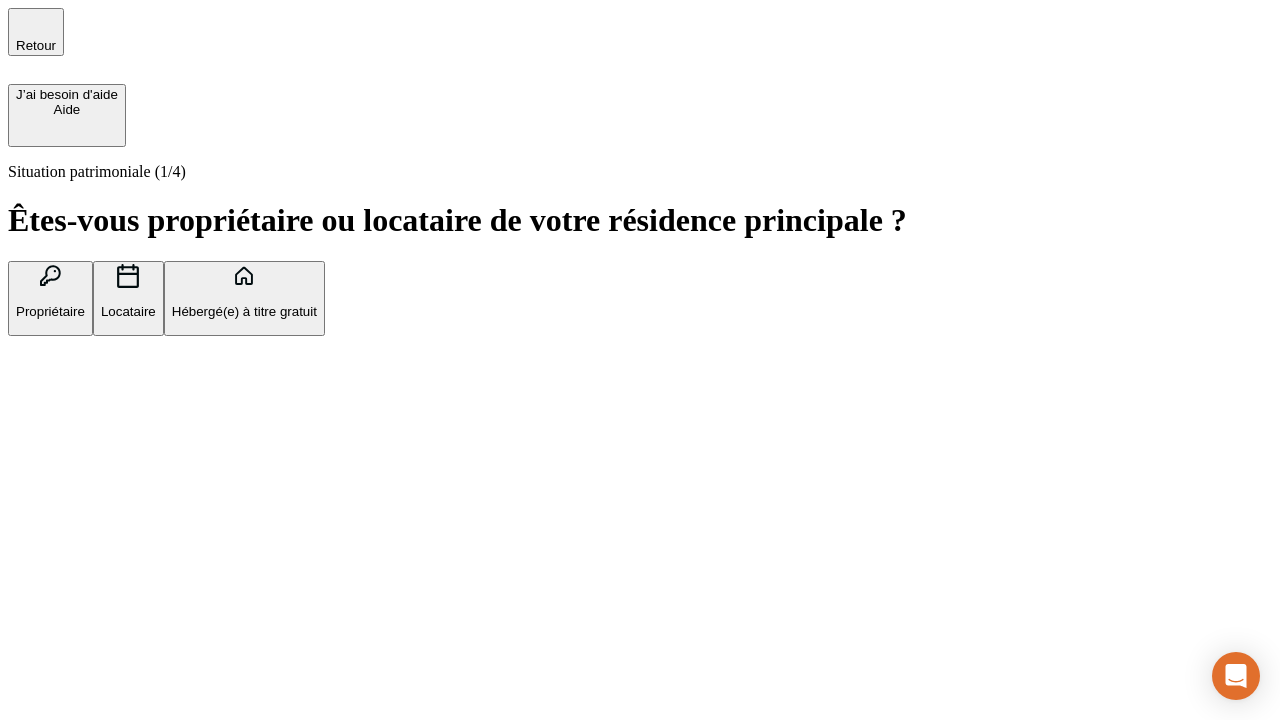 click on "Hébergé(e) à titre gratuit" at bounding box center (244, 311) 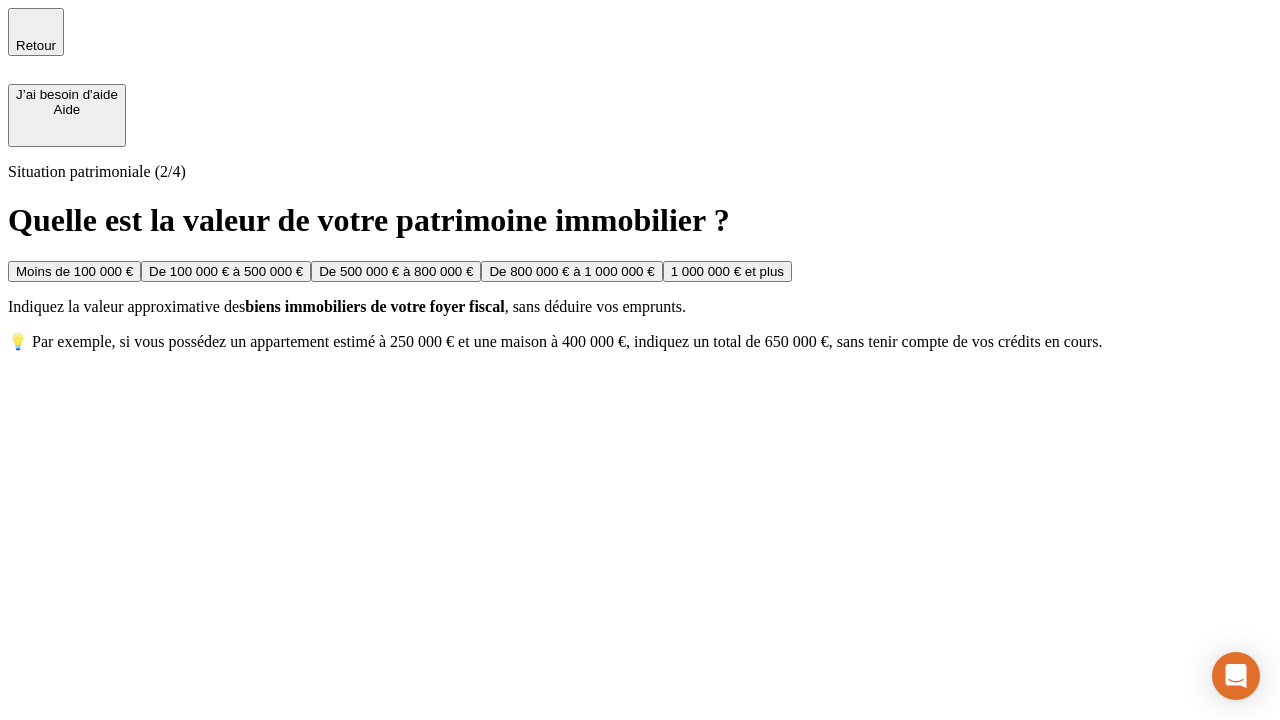 click on "Moins de 100 000 €" at bounding box center (74, 271) 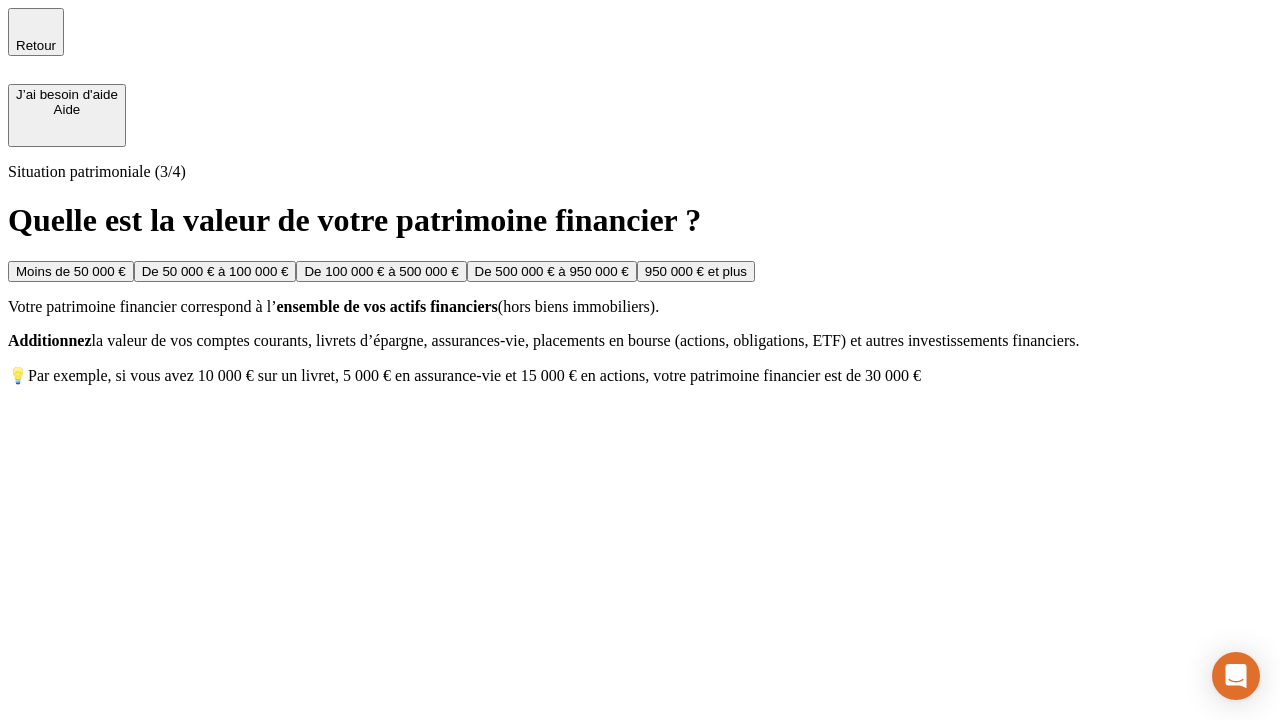 click on "Moins de 50 000 €" at bounding box center [71, 271] 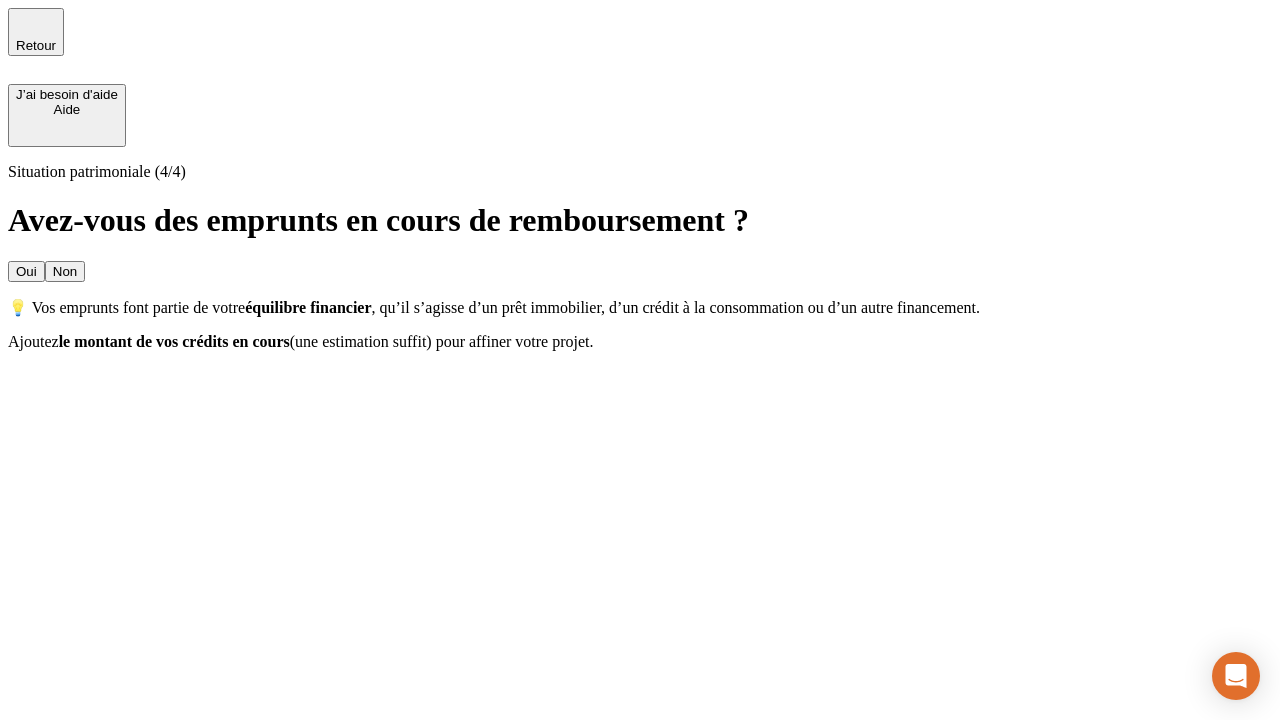 click on "Non" at bounding box center [65, 271] 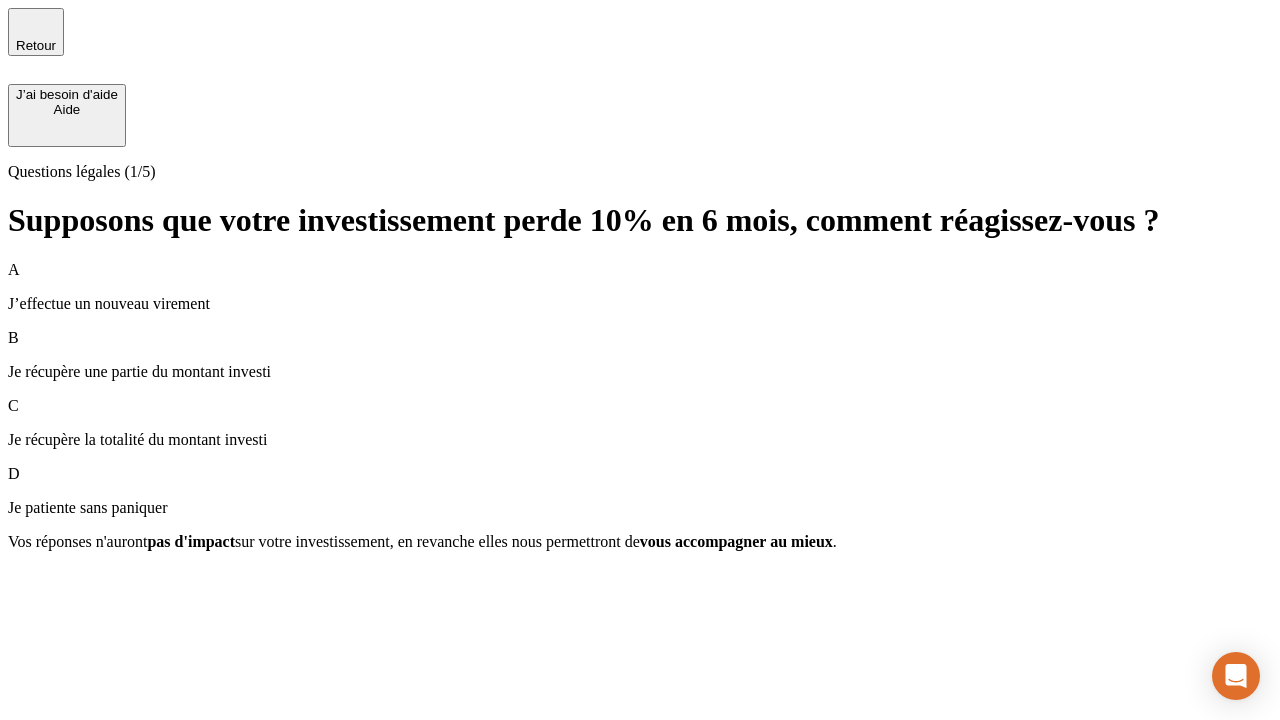 click on "A J’effectue un nouveau virement" at bounding box center (640, 287) 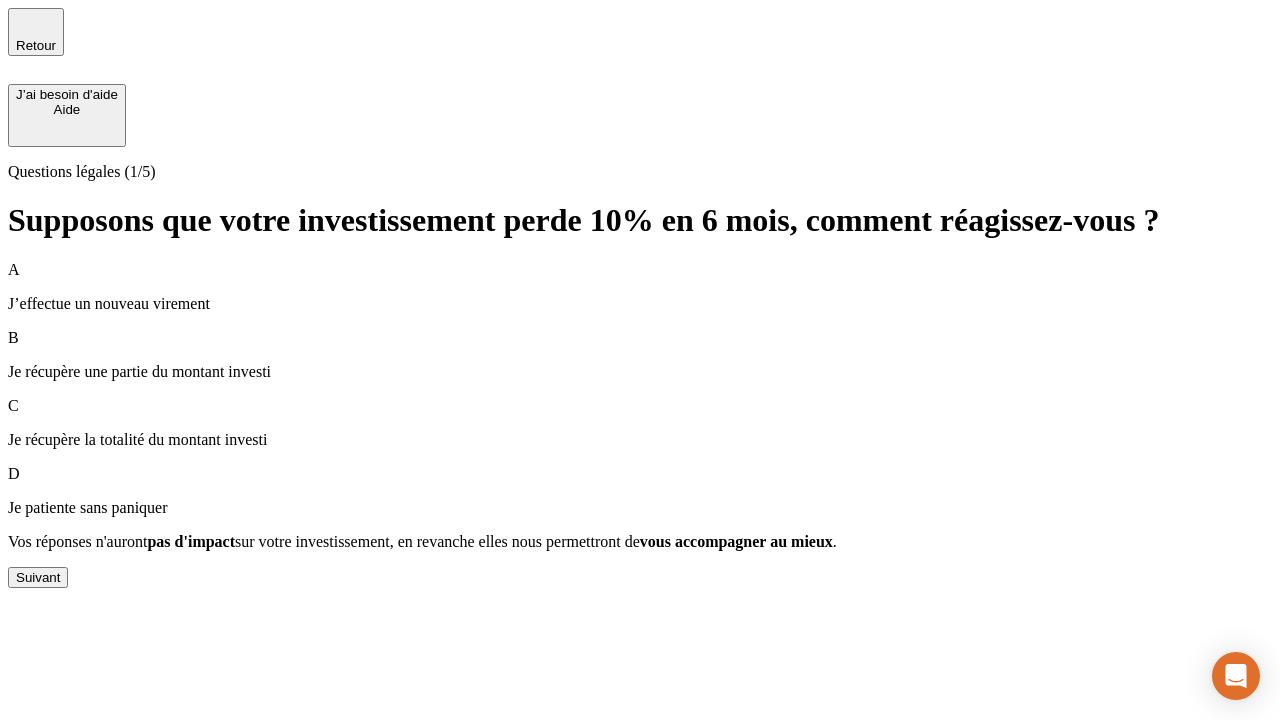 click on "Suivant" at bounding box center (38, 577) 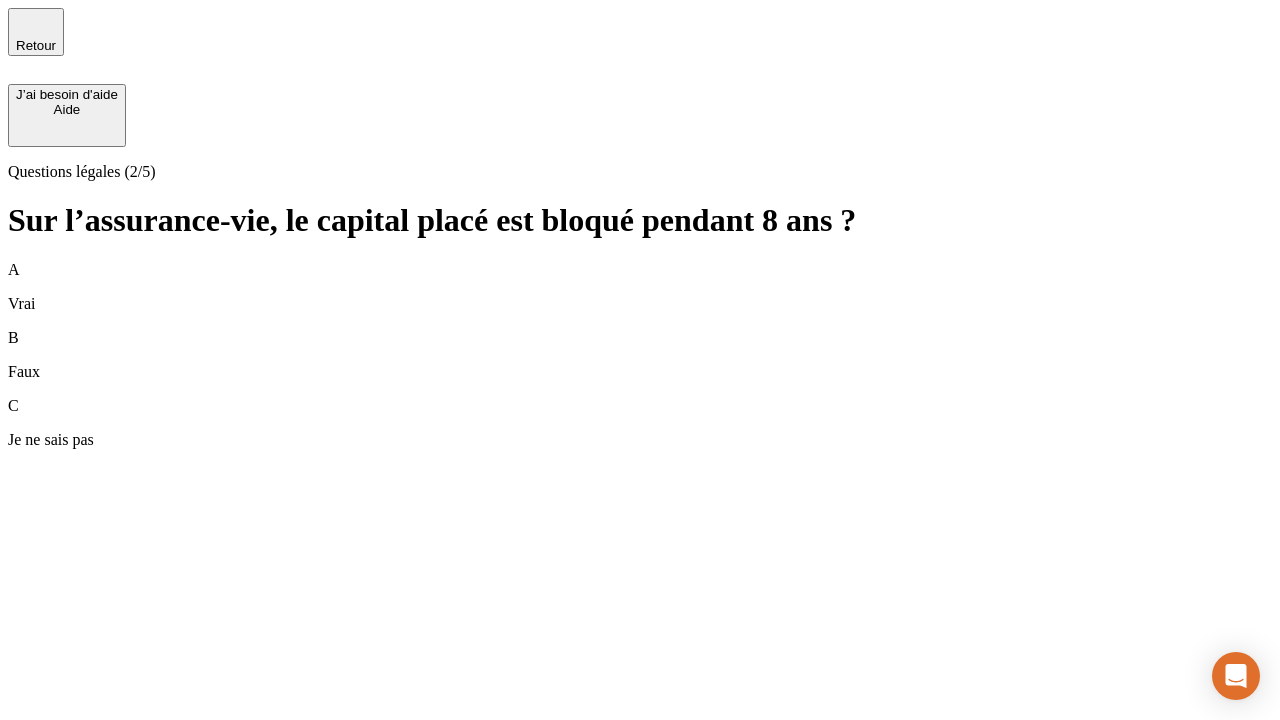 click on "B Faux" at bounding box center [640, 355] 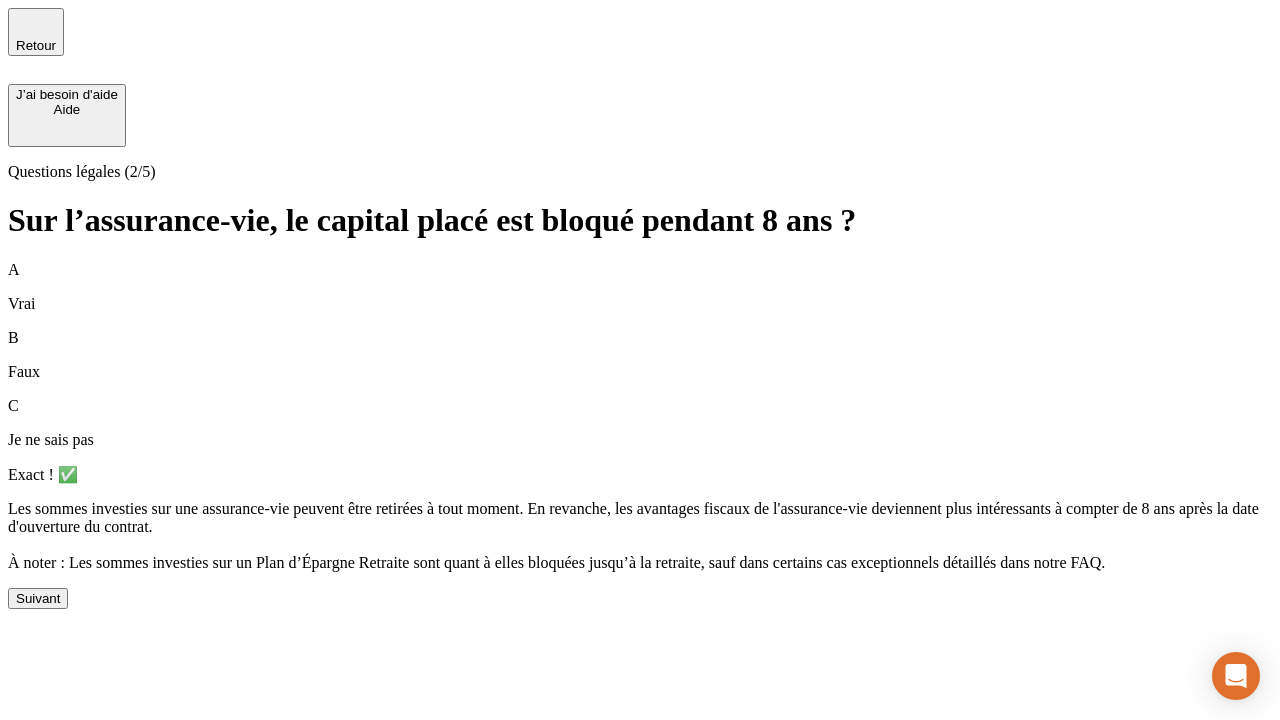 click on "Suivant" at bounding box center [38, 598] 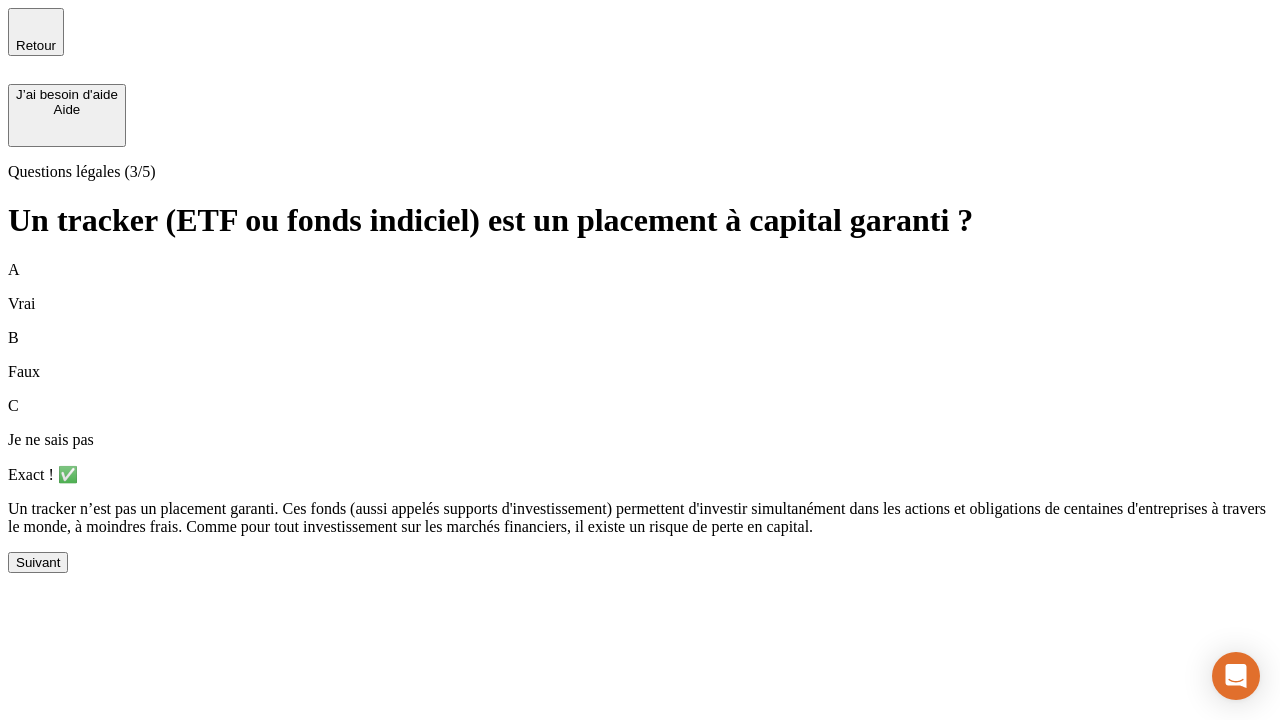 click on "Suivant" at bounding box center [38, 562] 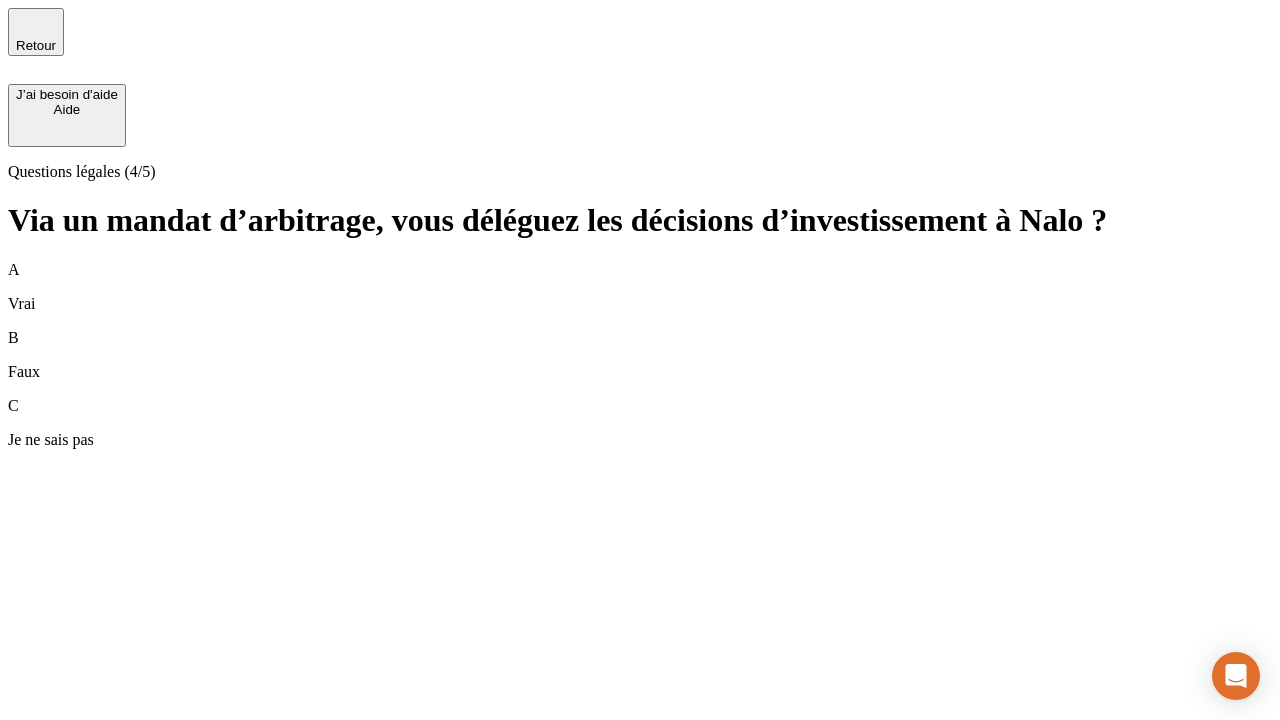 click on "A Vrai" at bounding box center [640, 287] 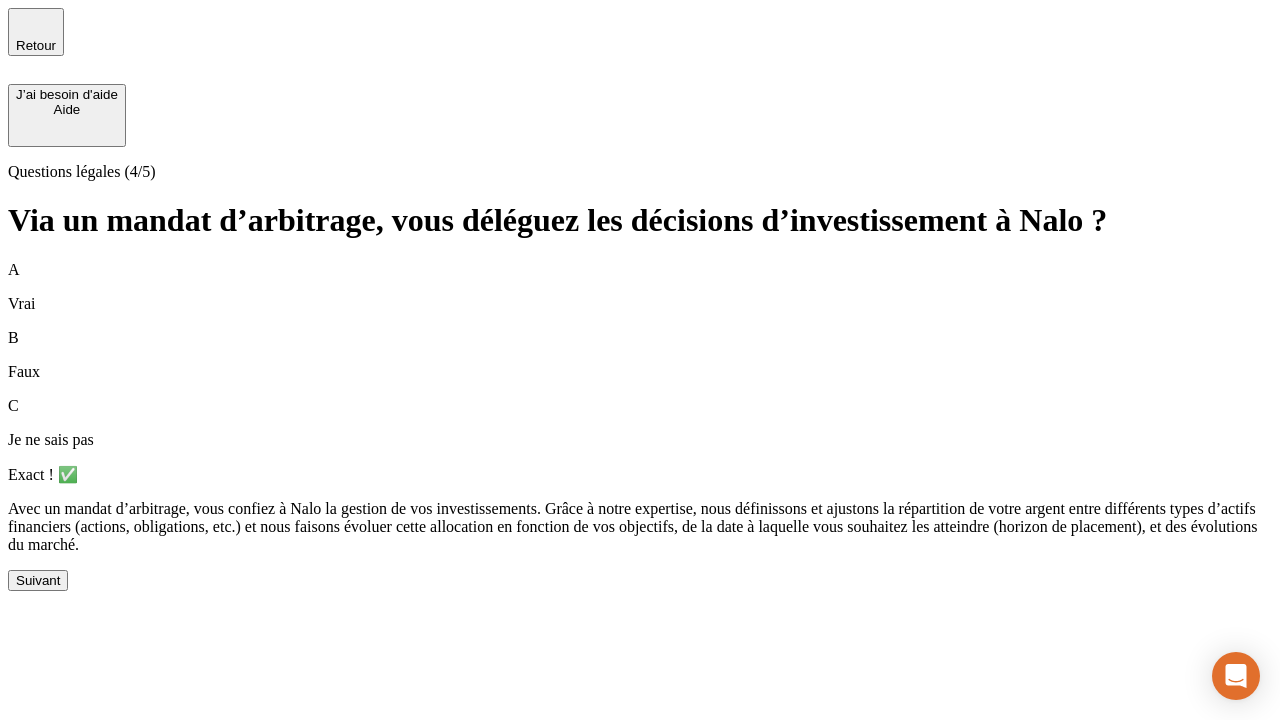 click on "Suivant" at bounding box center (38, 580) 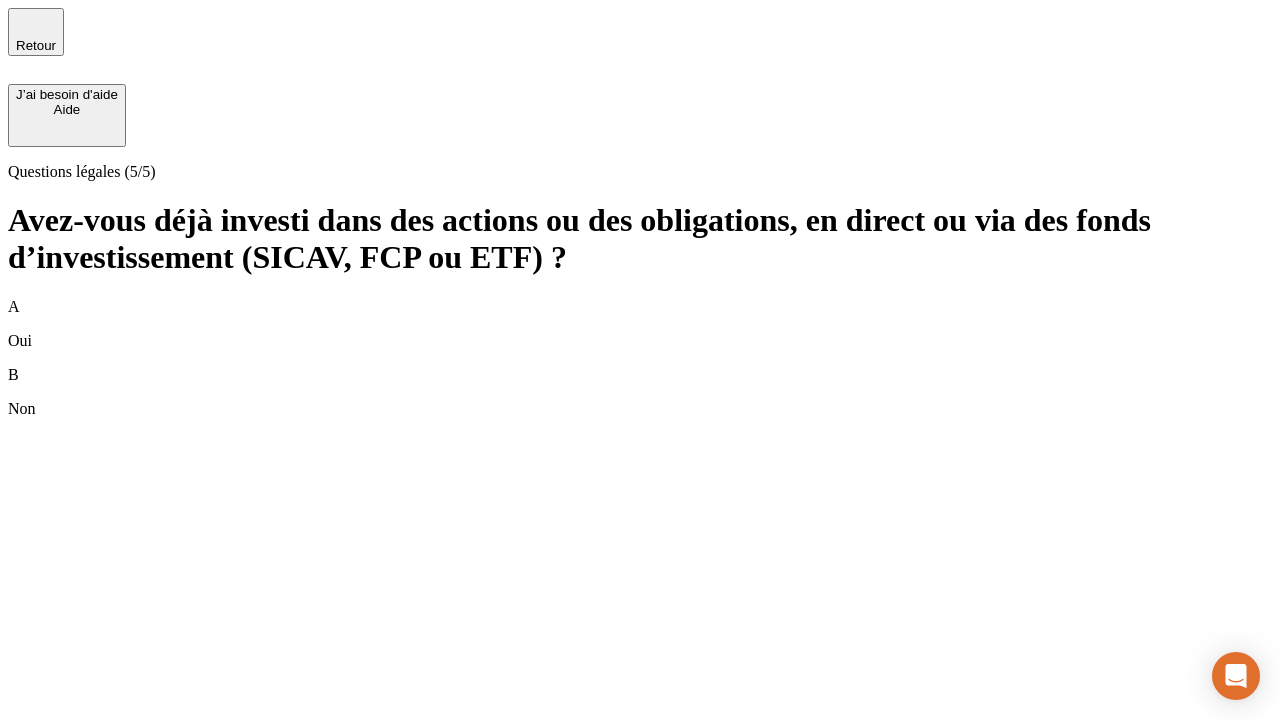 click on "B Non" at bounding box center [640, 392] 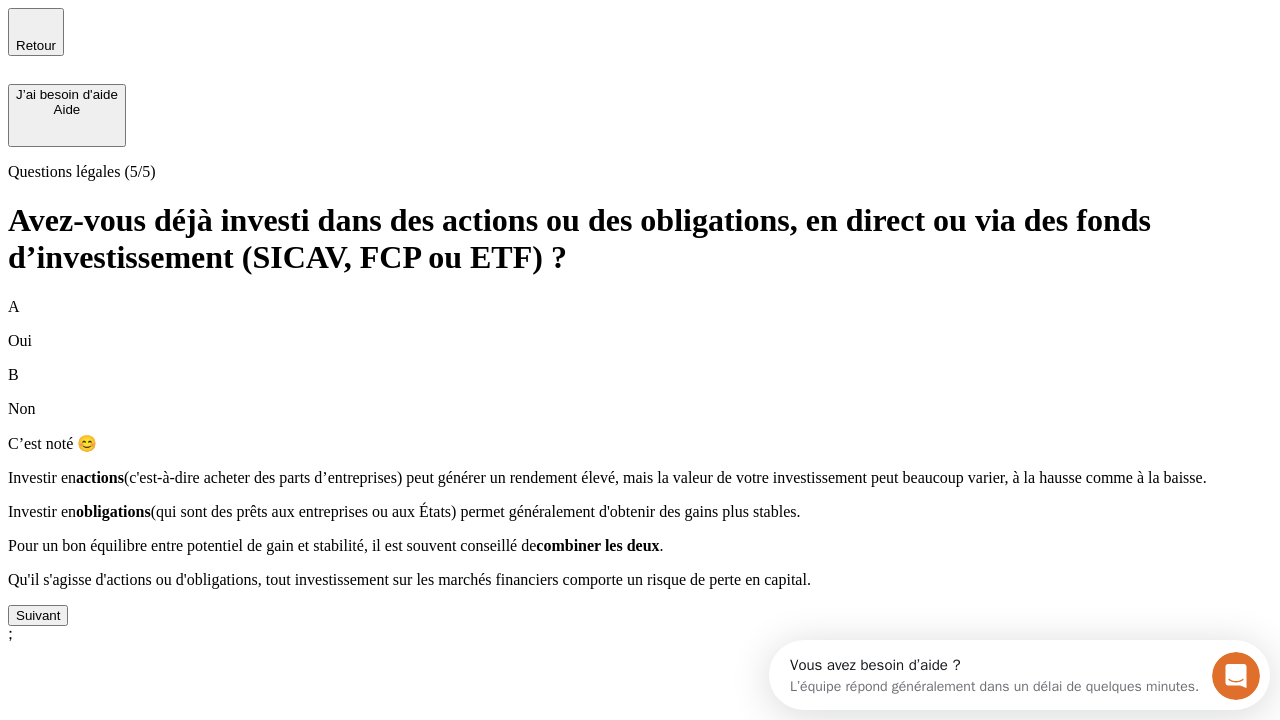 scroll, scrollTop: 0, scrollLeft: 0, axis: both 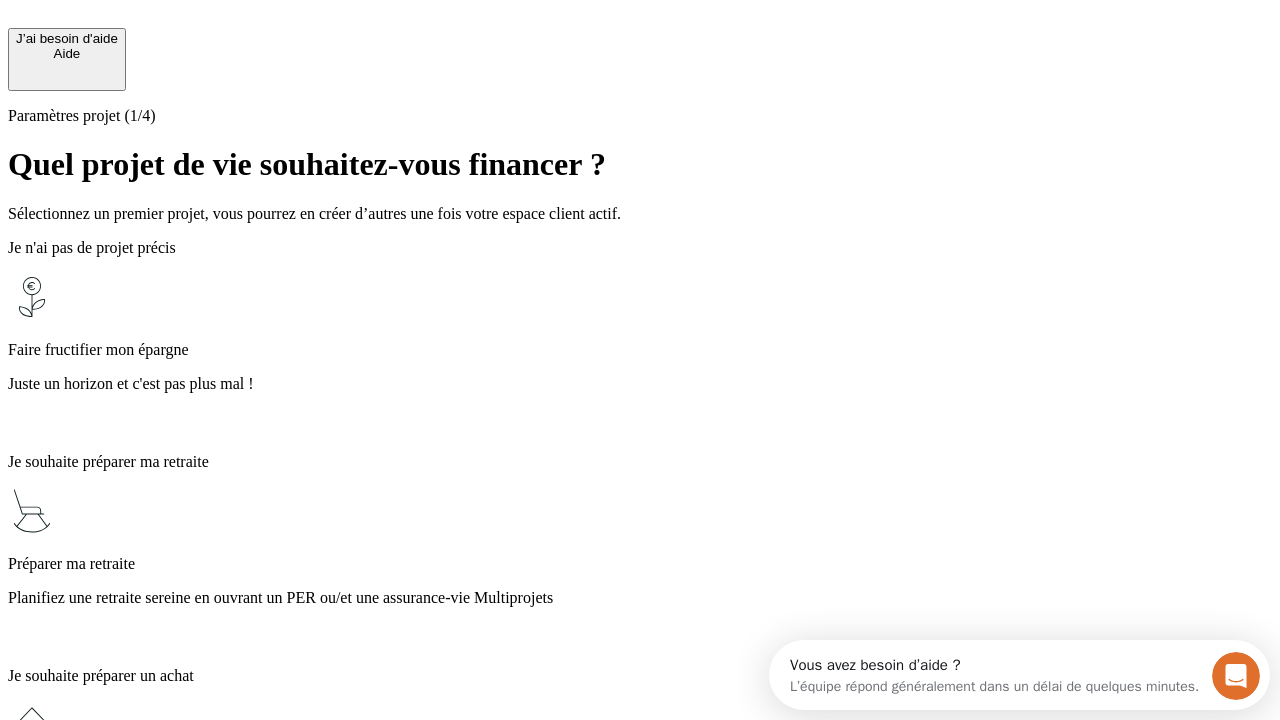 click on "Juste un horizon et c'est pas plus mal !" at bounding box center (640, 384) 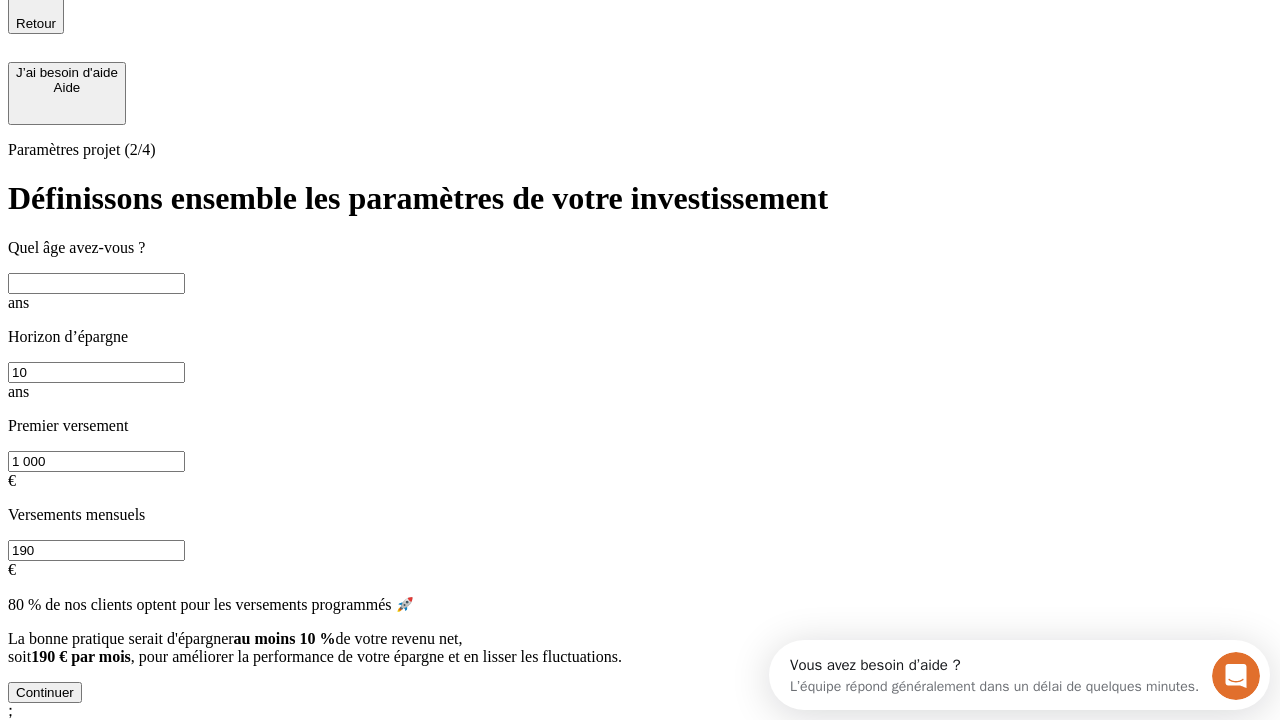 click at bounding box center [96, 283] 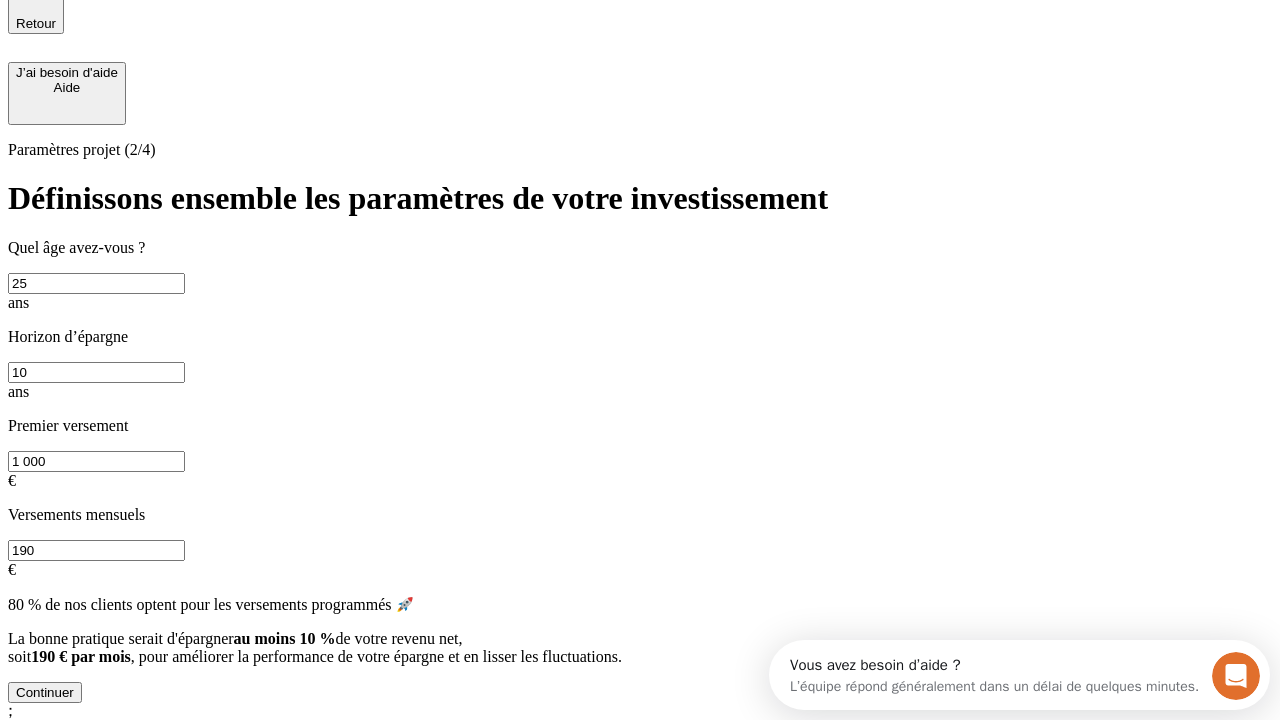 type on "25" 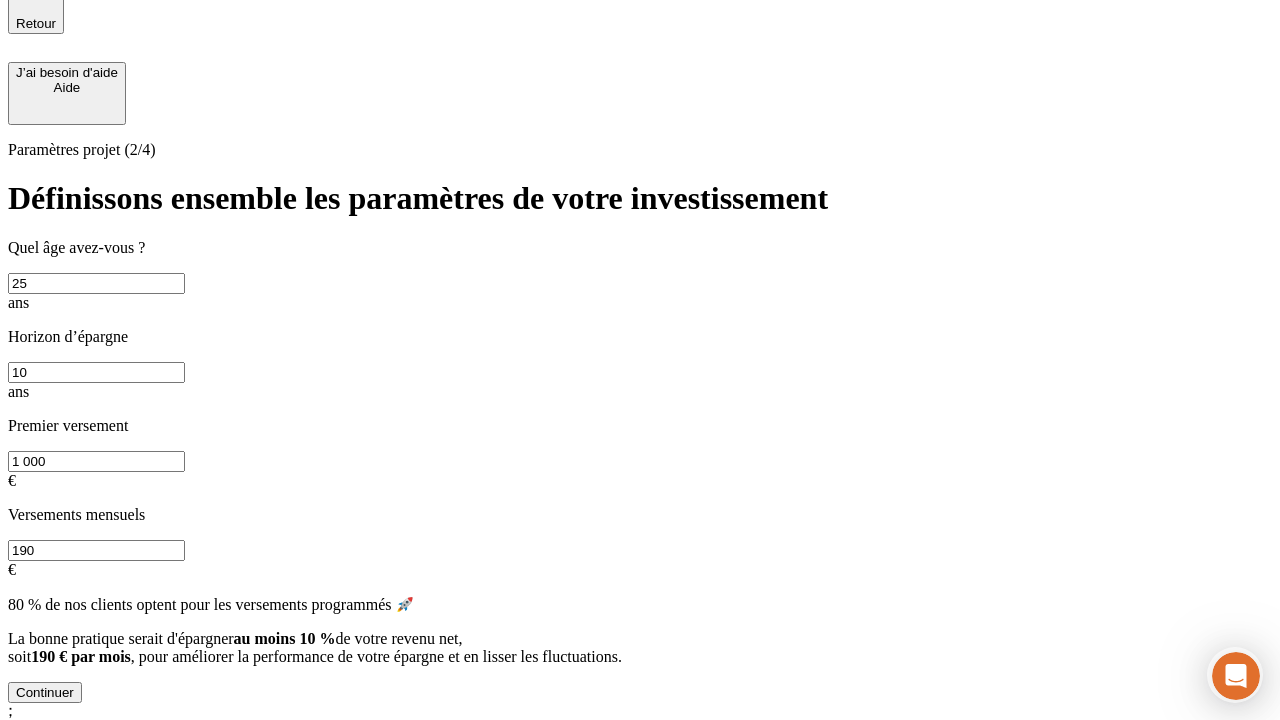 click on "190" at bounding box center (96, 550) 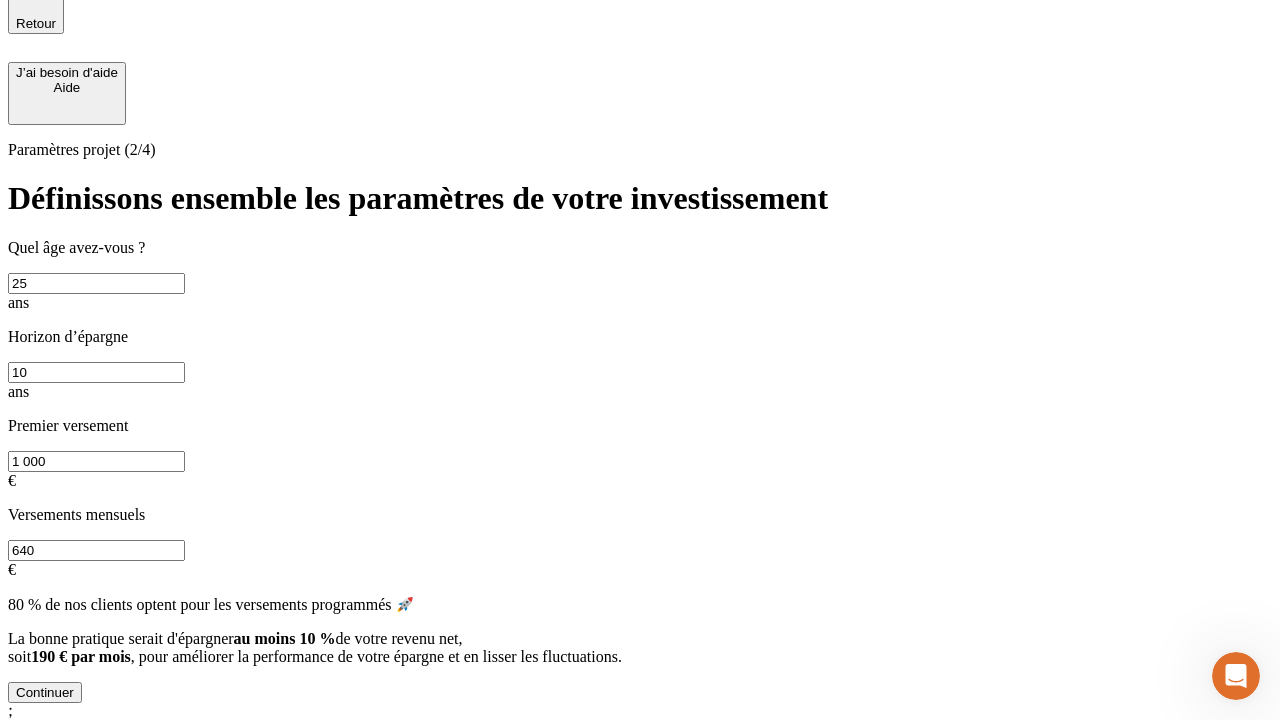 scroll, scrollTop: 4, scrollLeft: 0, axis: vertical 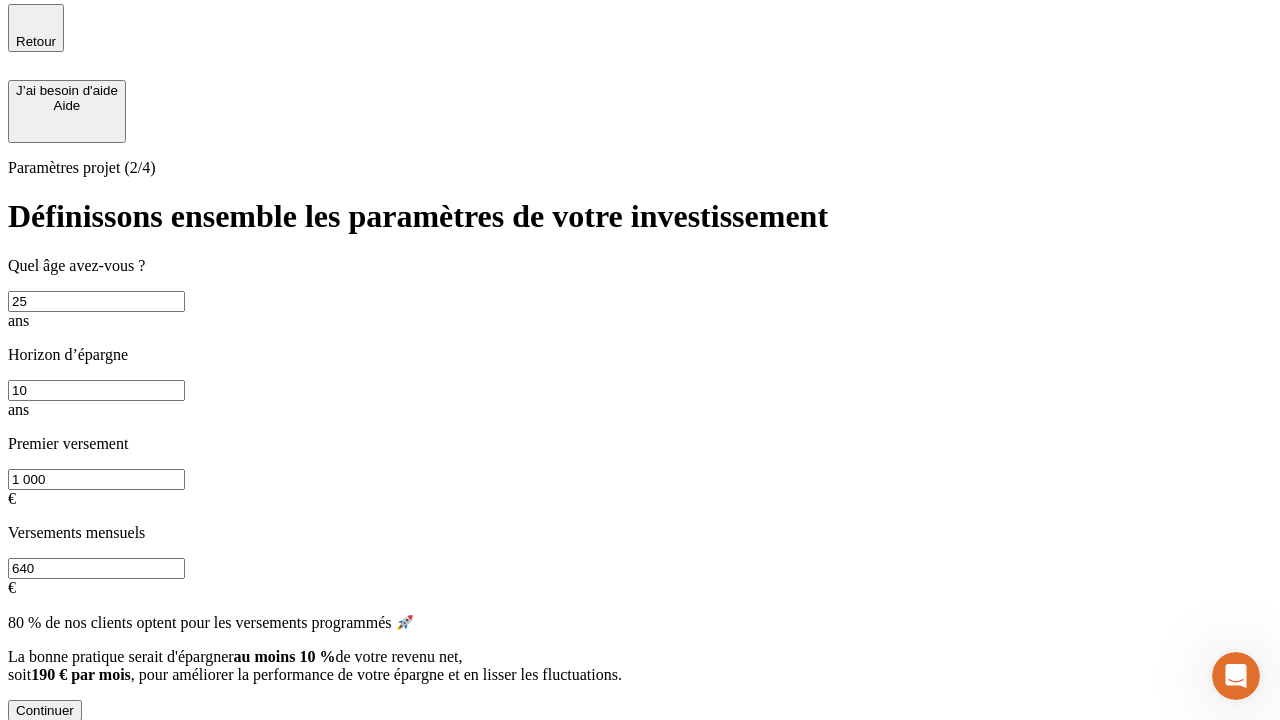 type on "640" 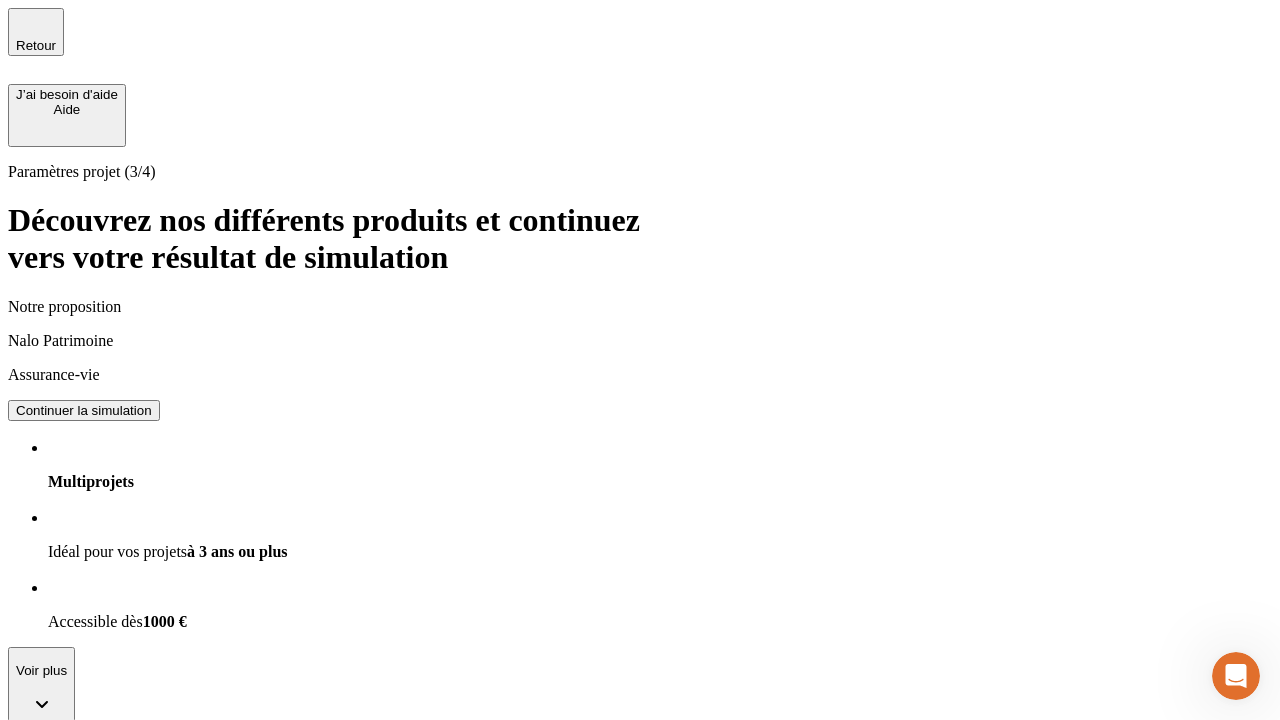 click on "Continuer la simulation" at bounding box center (84, 410) 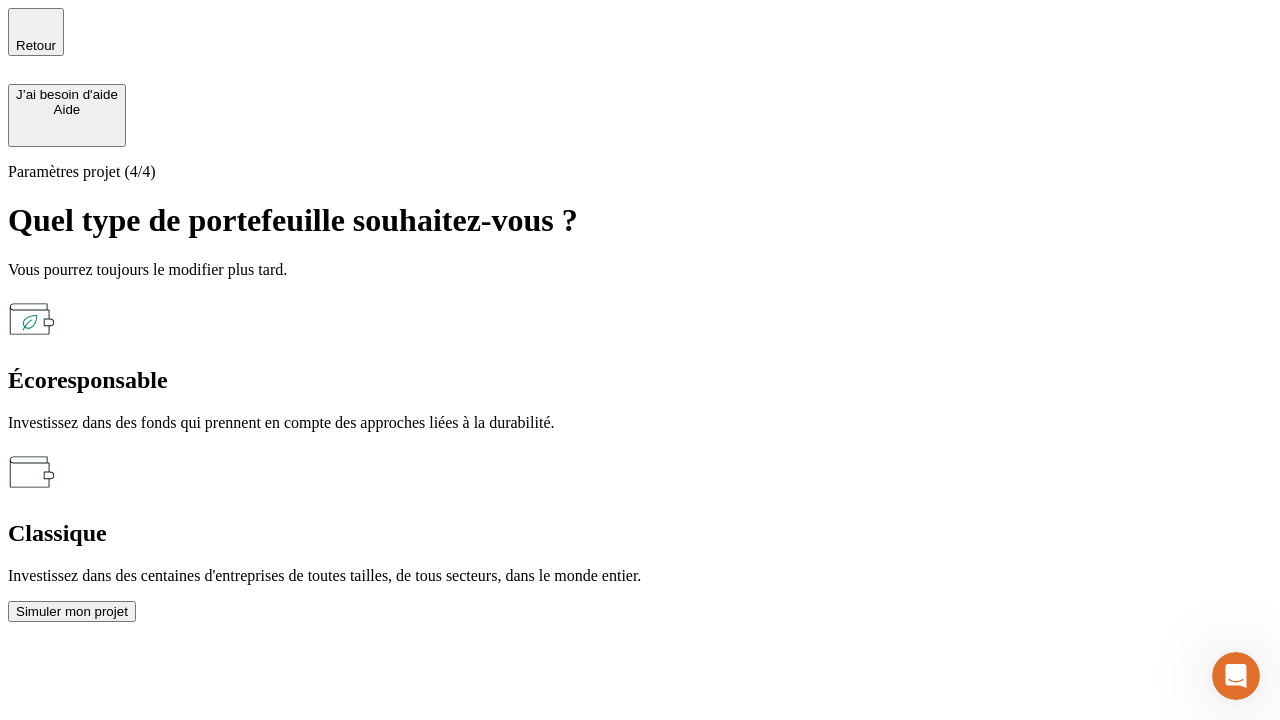 click on "Classique" at bounding box center [640, 533] 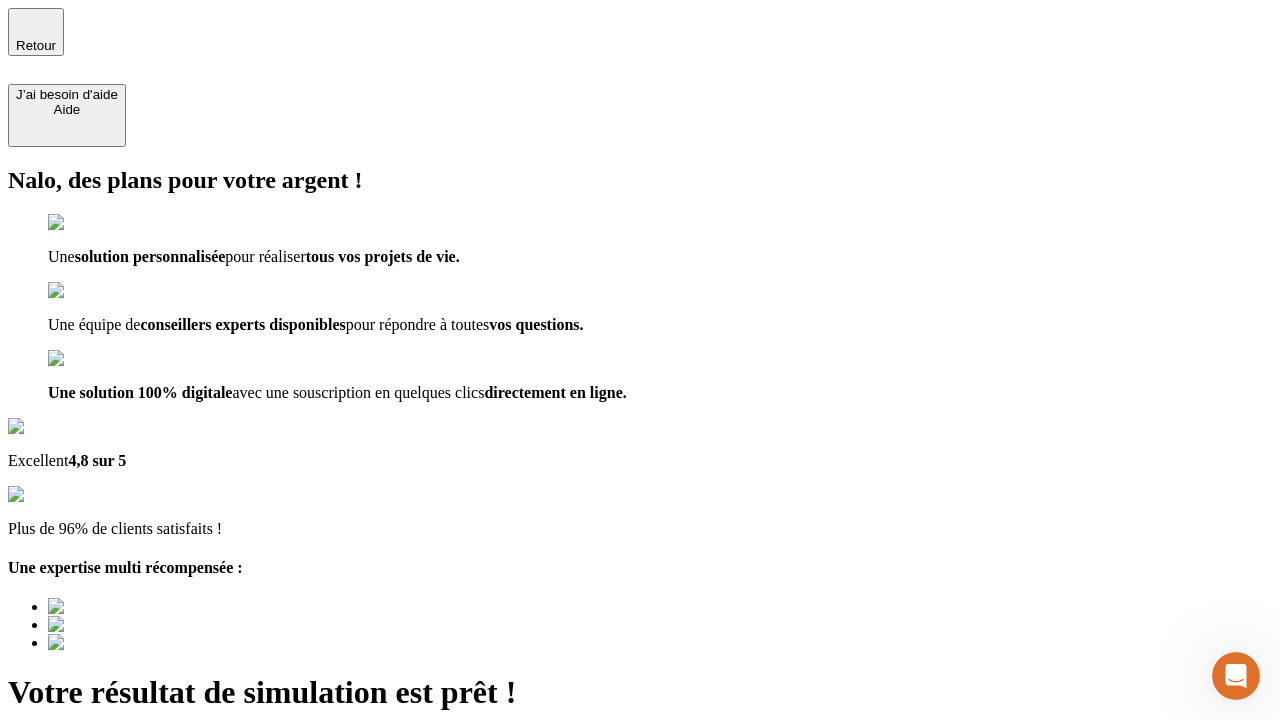 click on "Découvrir ma simulation" at bounding box center (87, 881) 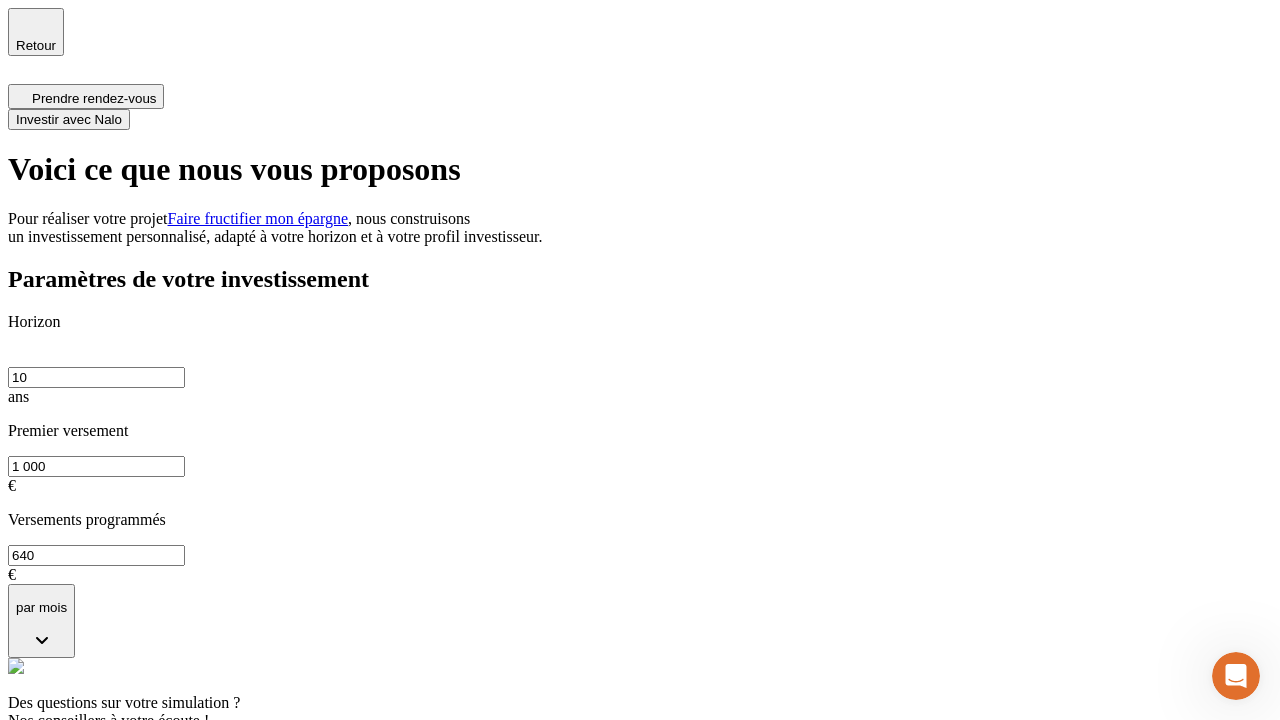 click on "Investir avec Nalo" at bounding box center [69, 119] 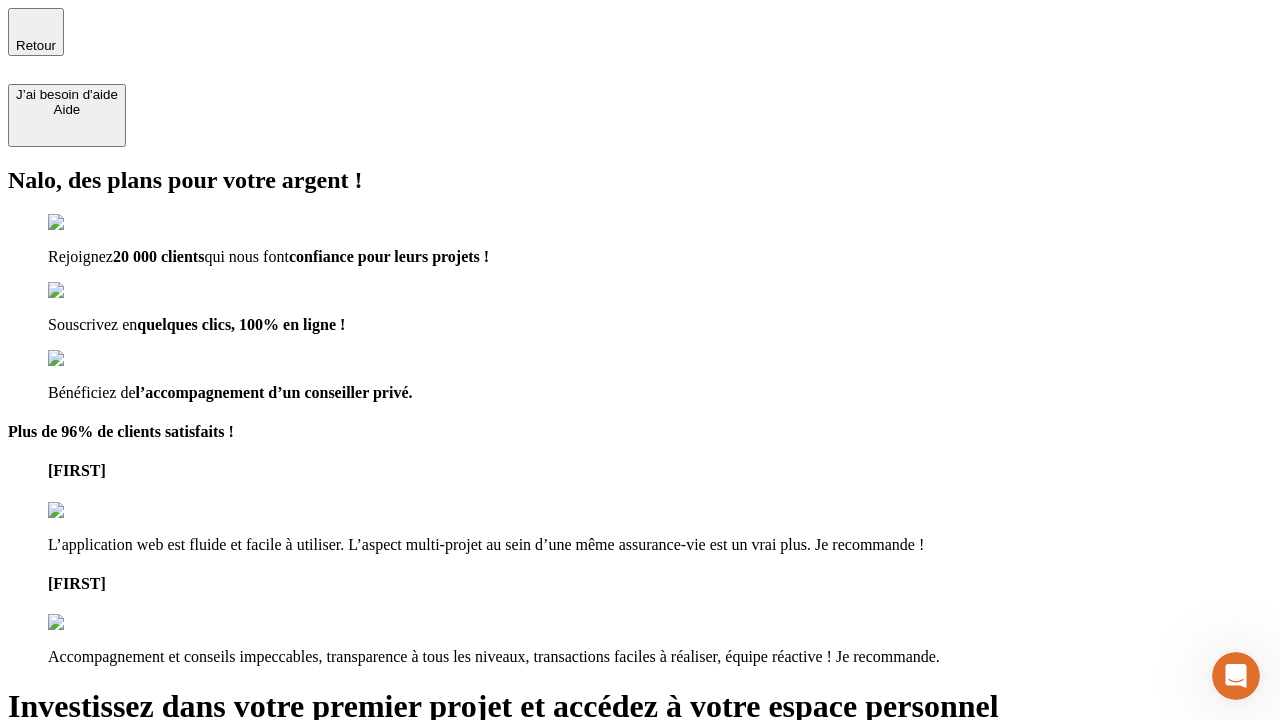 type on "testplaywright-john-invest-1@nalo.fr" 